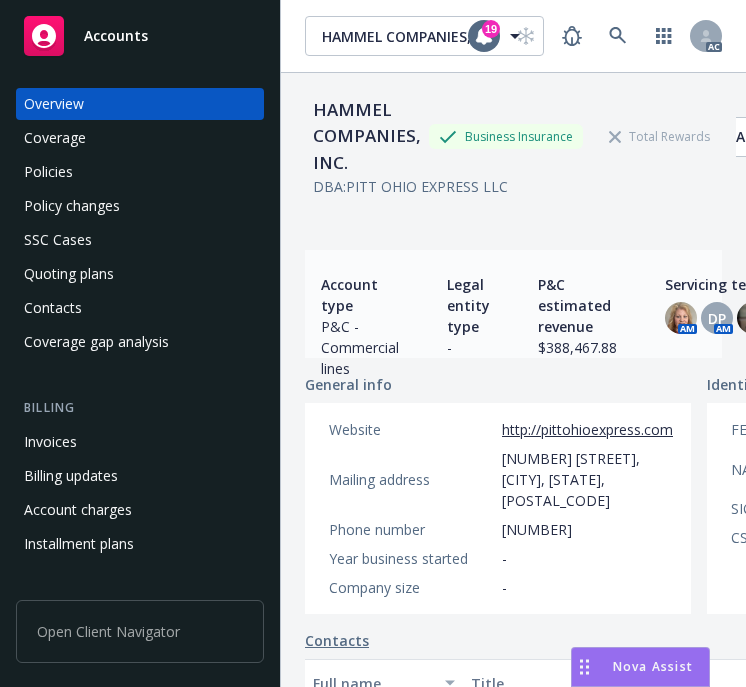 scroll, scrollTop: 0, scrollLeft: 0, axis: both 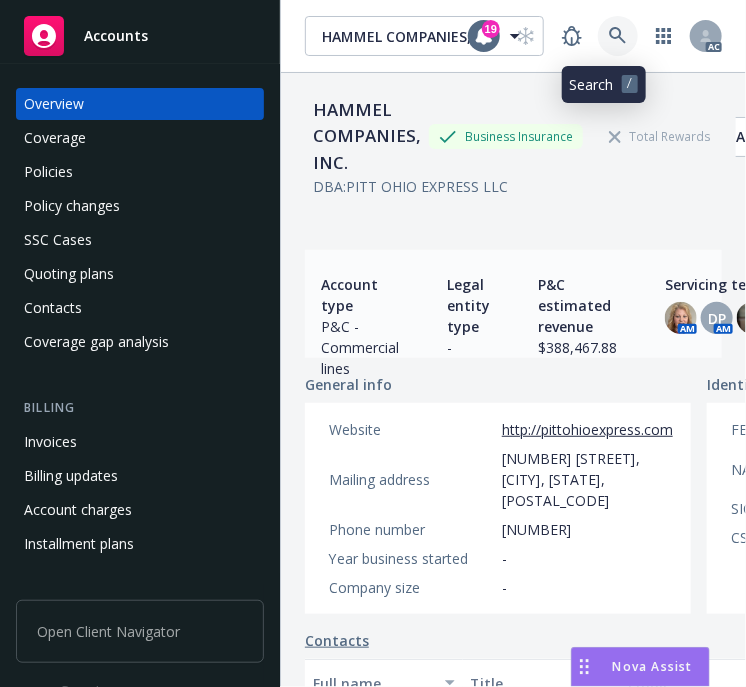 click 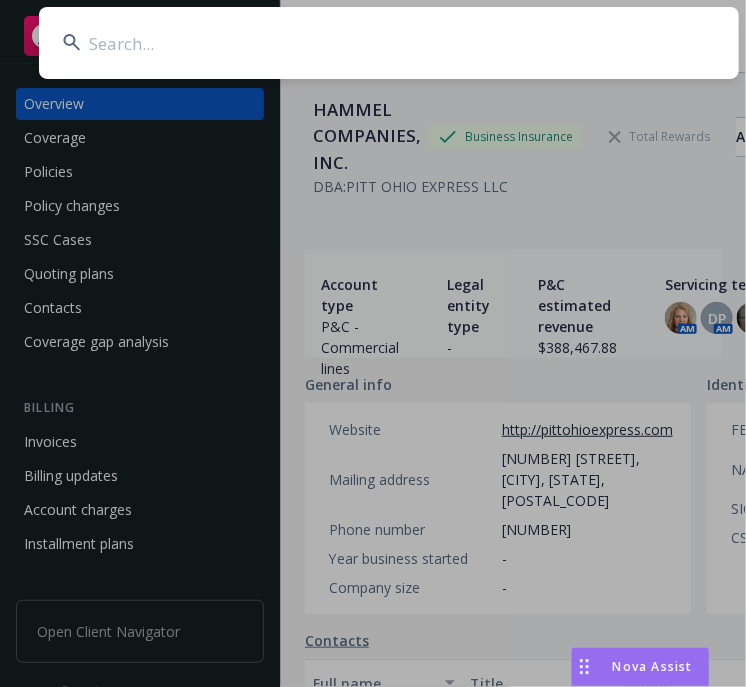 type on "California IVF Fertility Center" 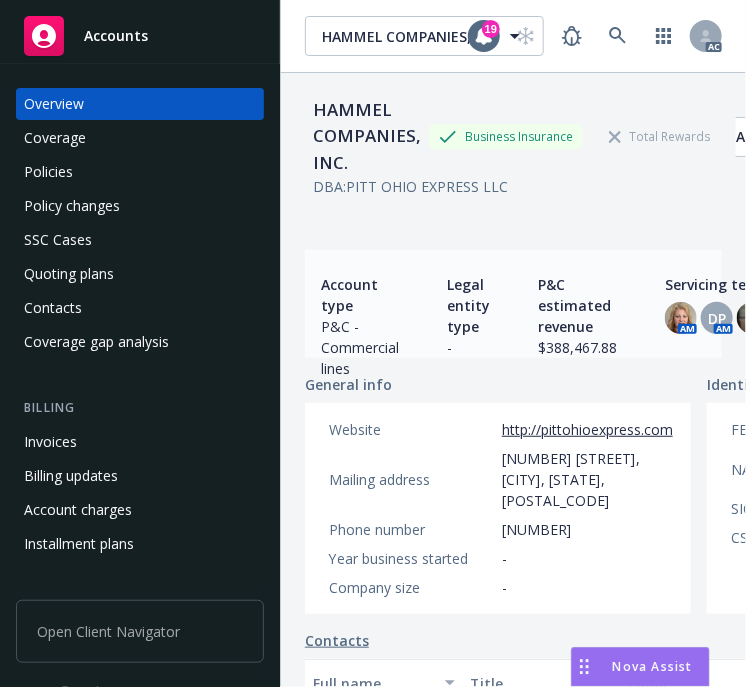 scroll, scrollTop: 0, scrollLeft: 0, axis: both 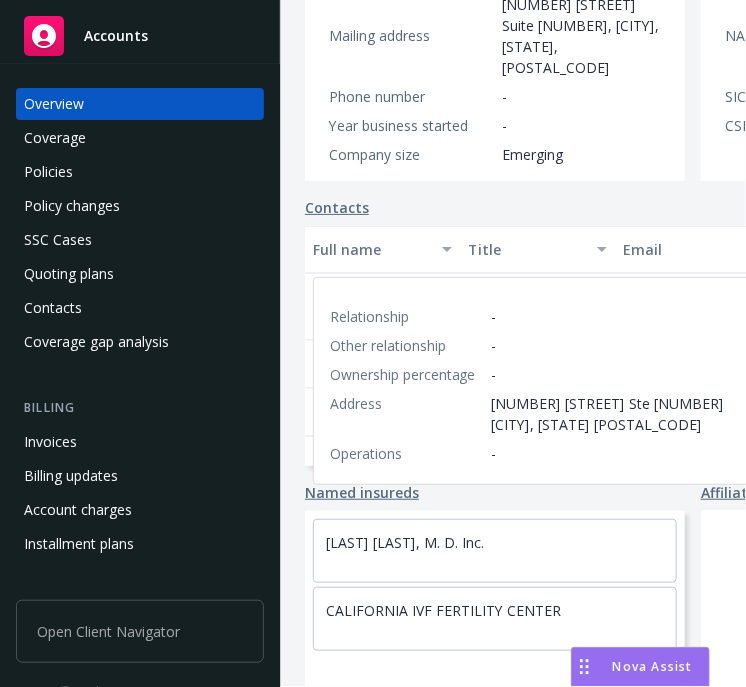 drag, startPoint x: 521, startPoint y: 524, endPoint x: 316, endPoint y: 517, distance: 205.11948 